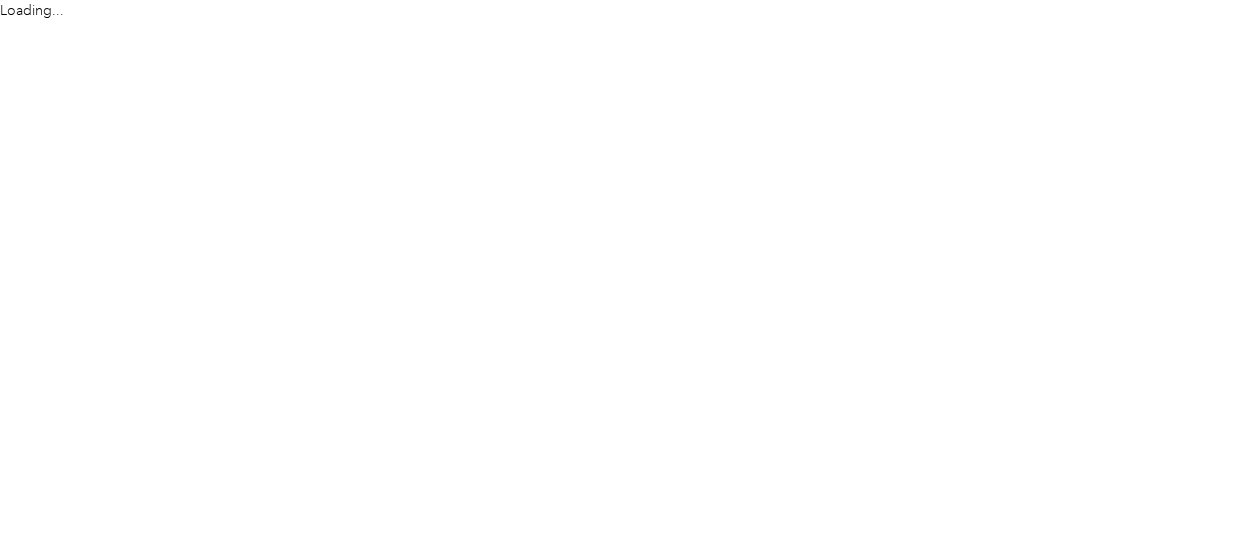 scroll, scrollTop: 0, scrollLeft: 0, axis: both 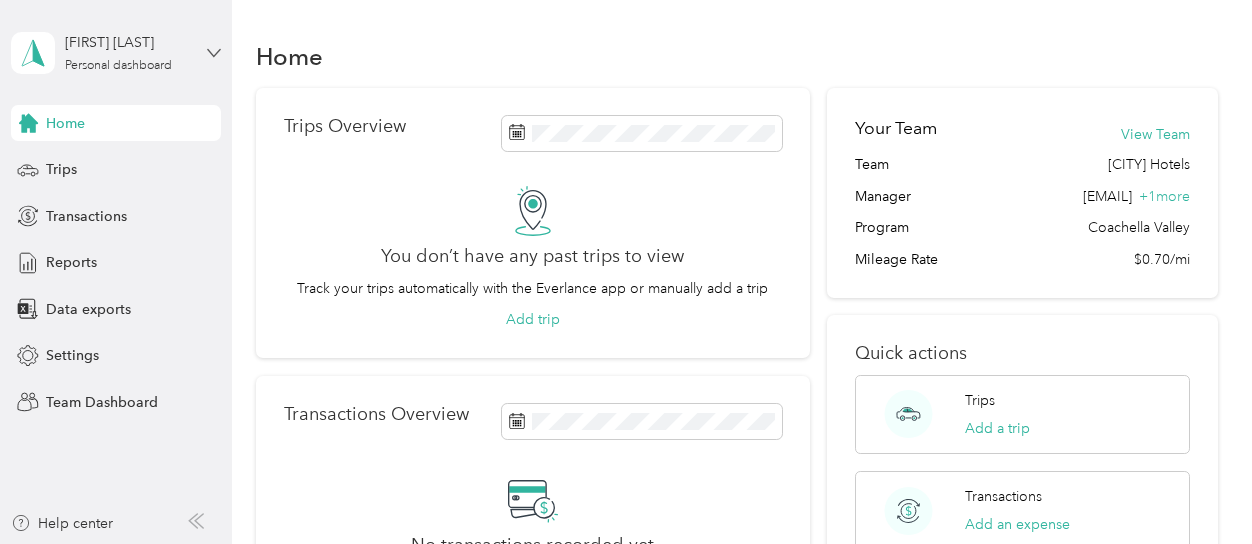click 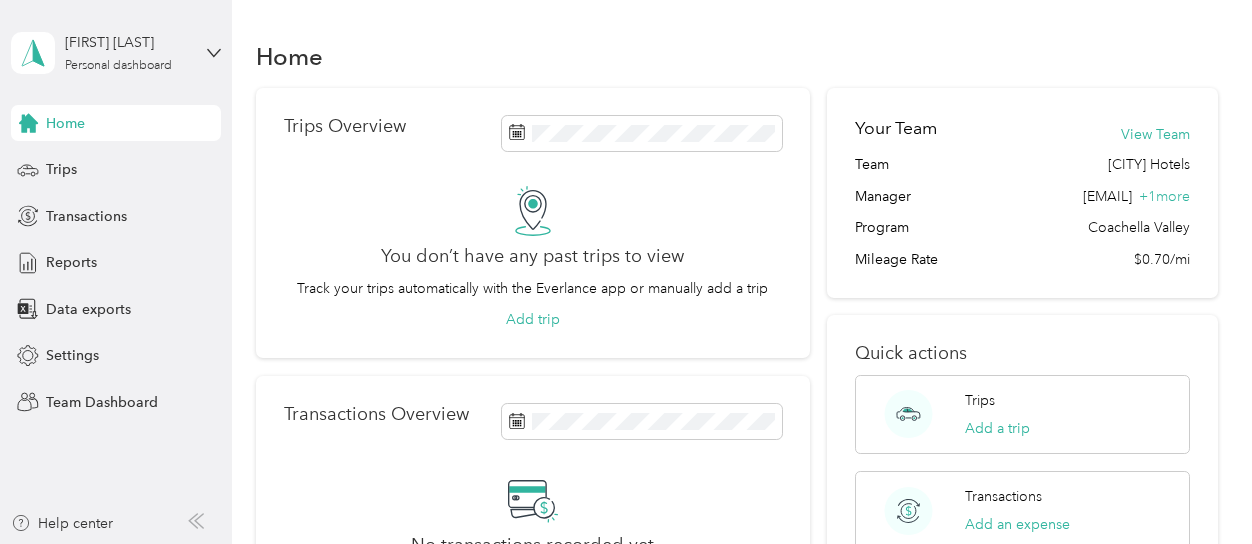 click on "Team dashboard" at bounding box center (163, 164) 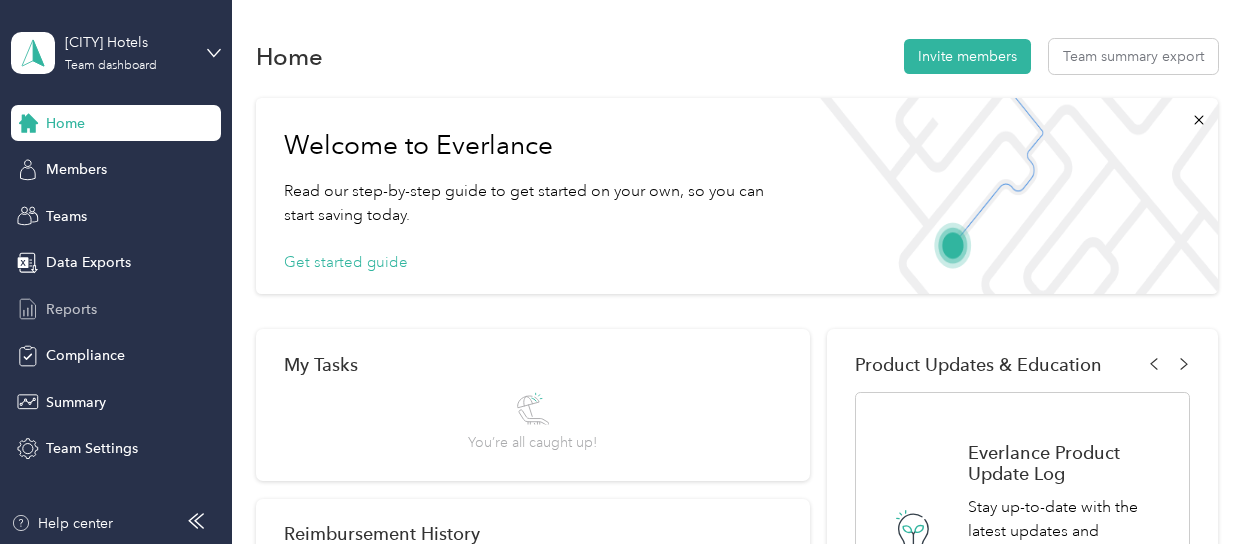 click on "Reports" at bounding box center [71, 309] 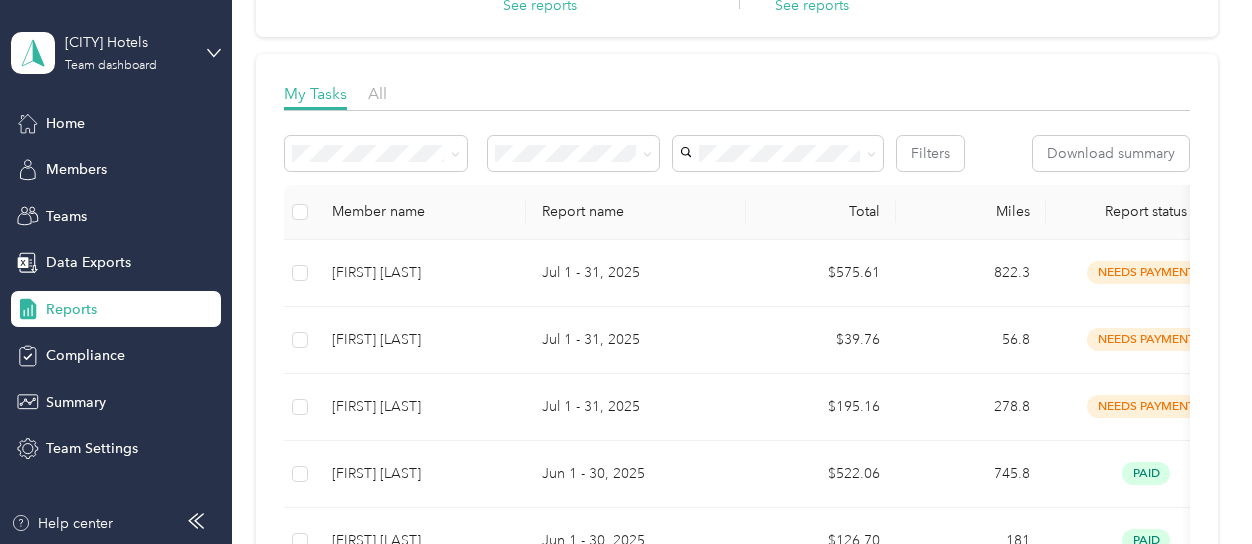 scroll, scrollTop: 304, scrollLeft: 0, axis: vertical 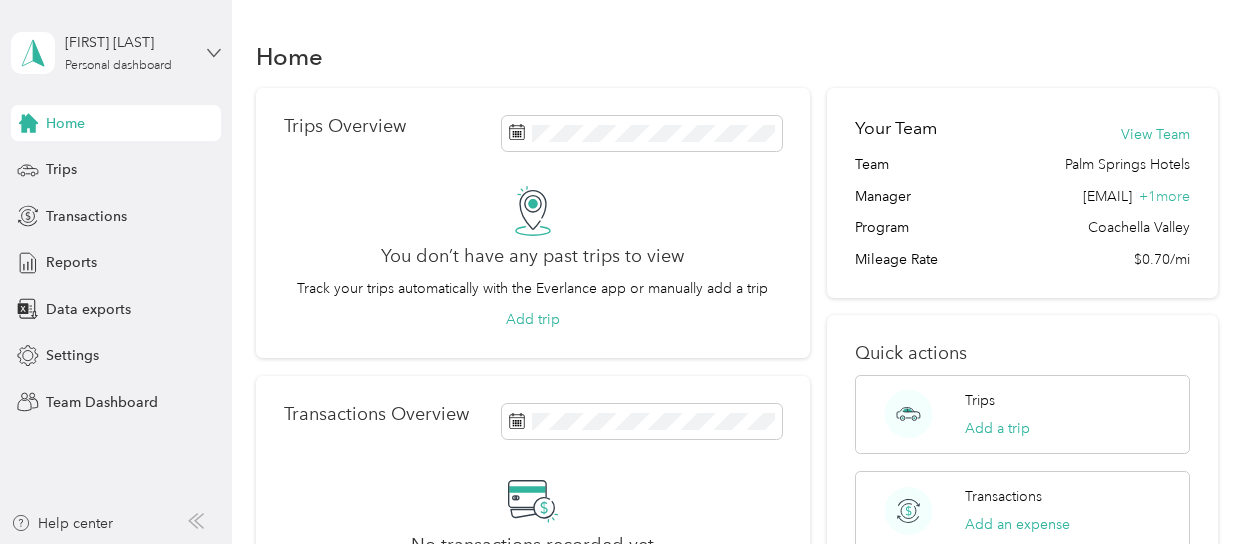 click 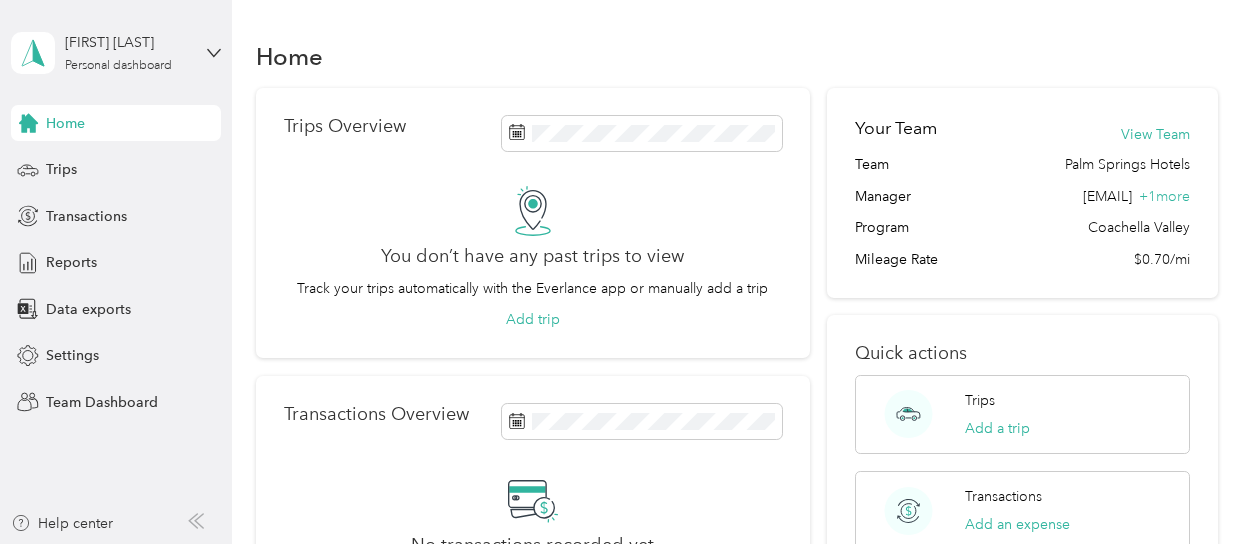 click on "Team dashboard" at bounding box center [163, 154] 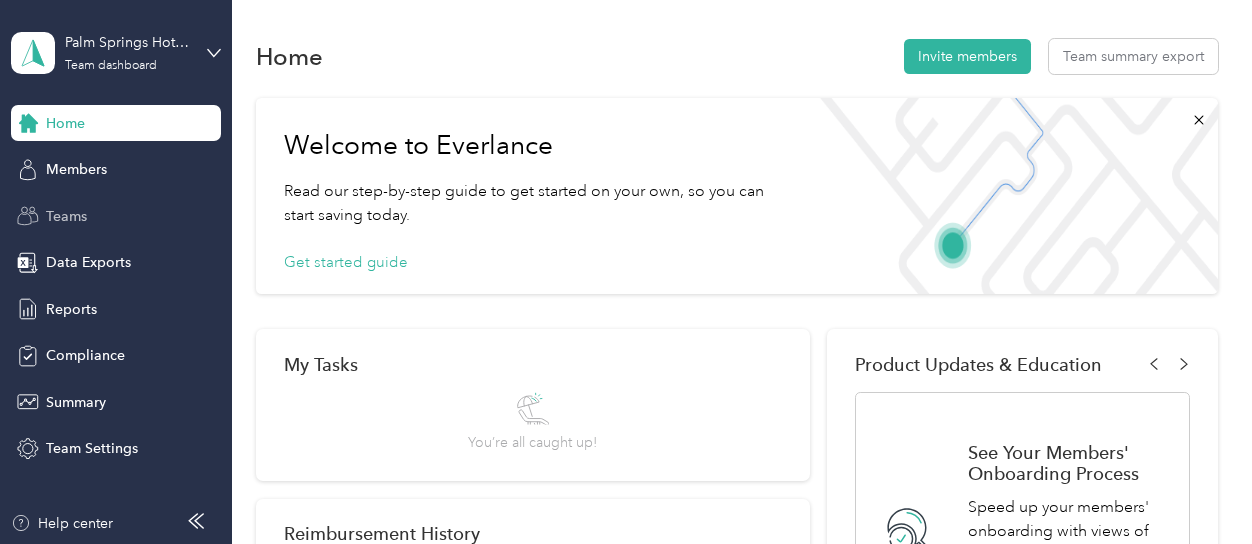 click on "Teams" at bounding box center [116, 216] 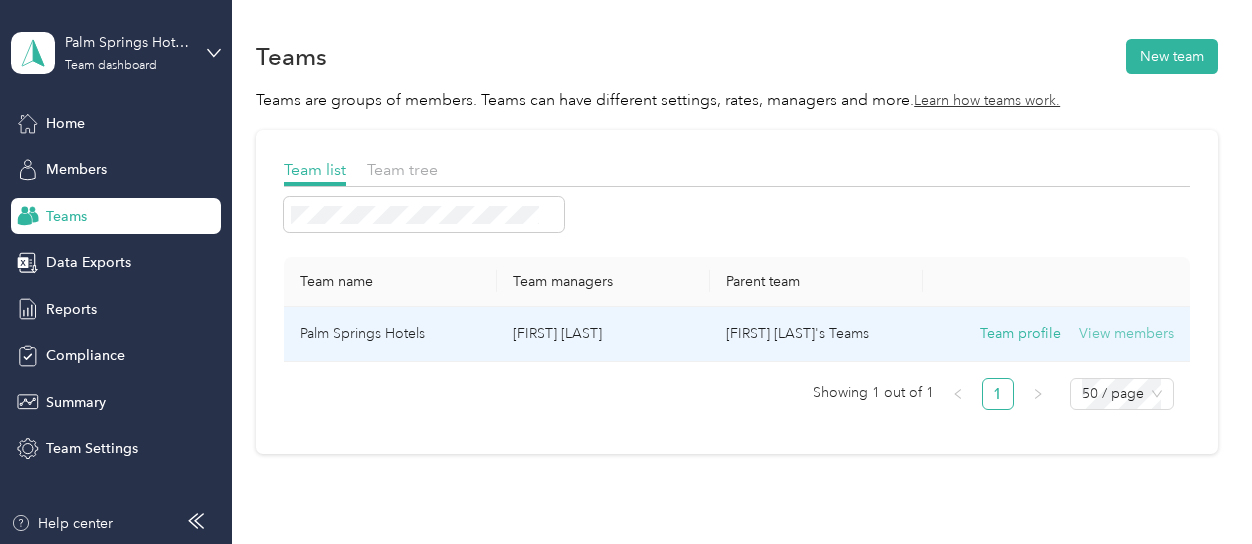 click on "View members" at bounding box center [1126, 334] 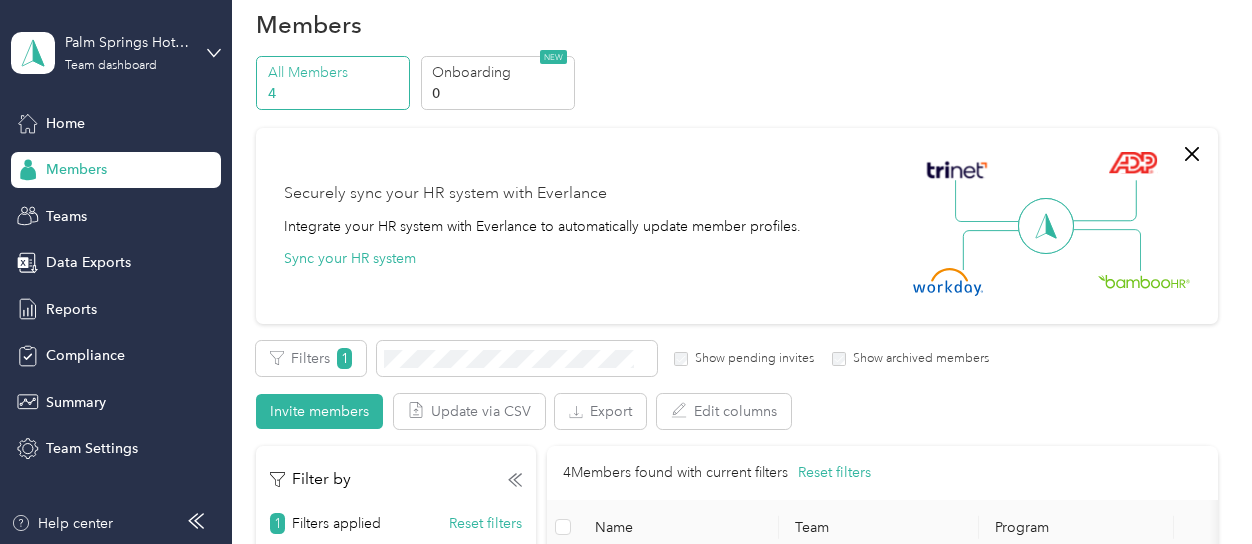 scroll, scrollTop: 3, scrollLeft: 0, axis: vertical 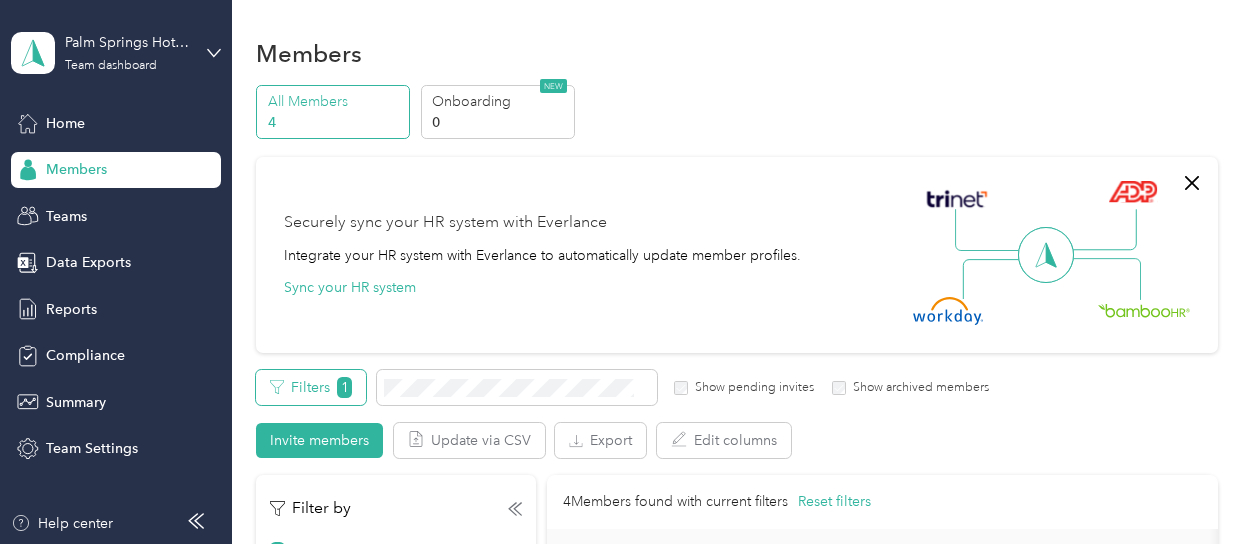 click on "Filters 1" at bounding box center [311, 387] 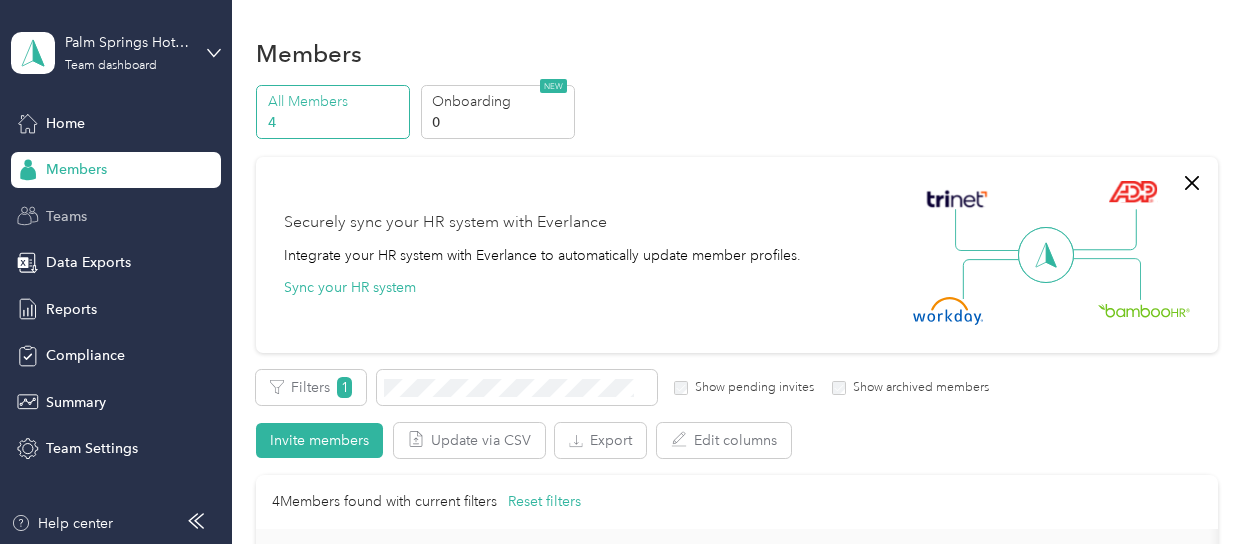 click on "Teams" at bounding box center [116, 216] 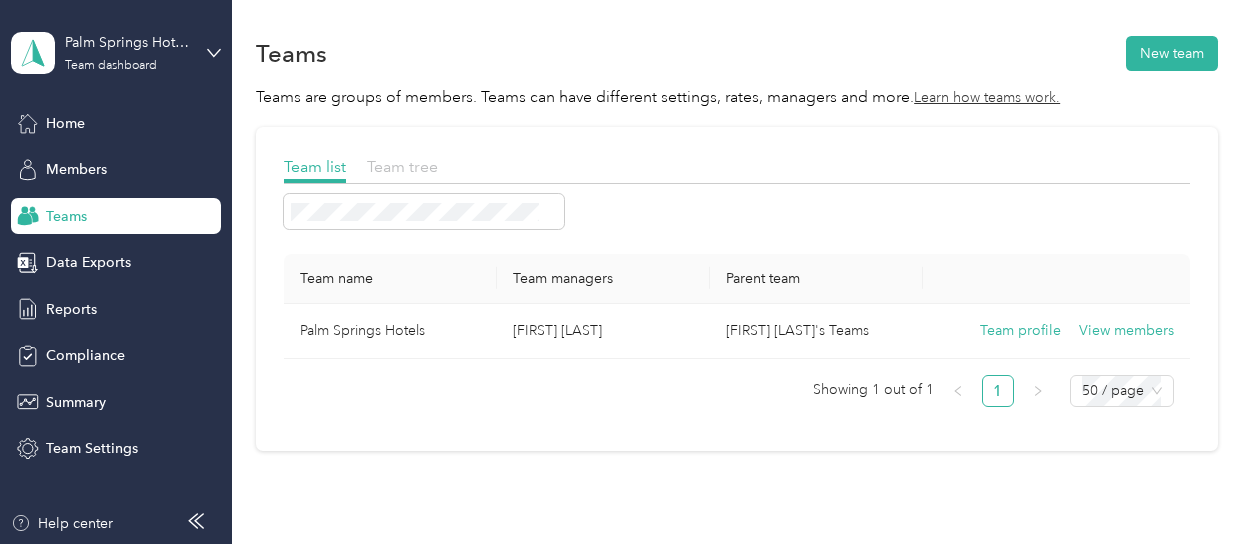 click on "Team tree" at bounding box center [402, 166] 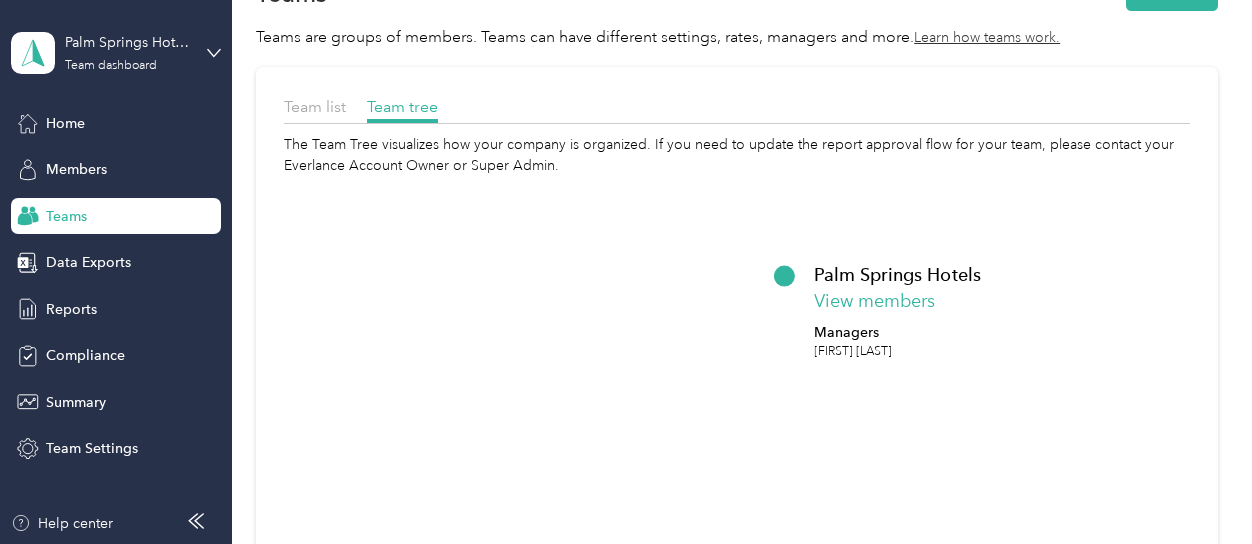 scroll, scrollTop: 0, scrollLeft: 0, axis: both 